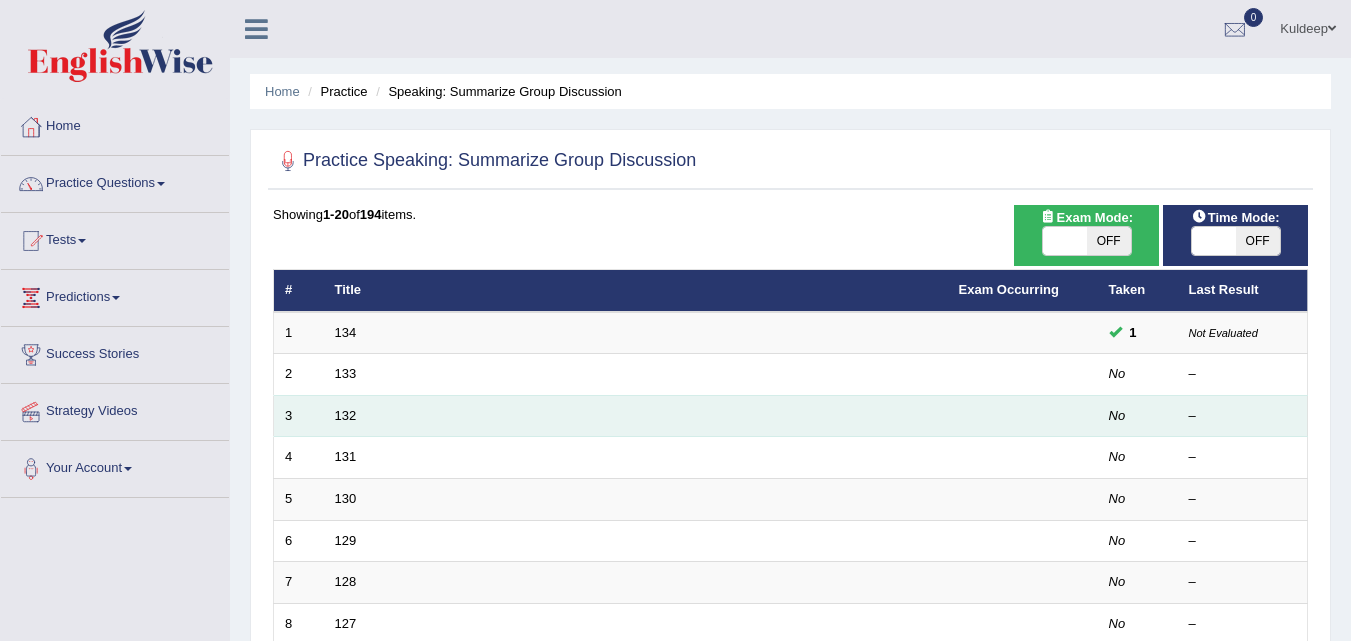 scroll, scrollTop: 0, scrollLeft: 0, axis: both 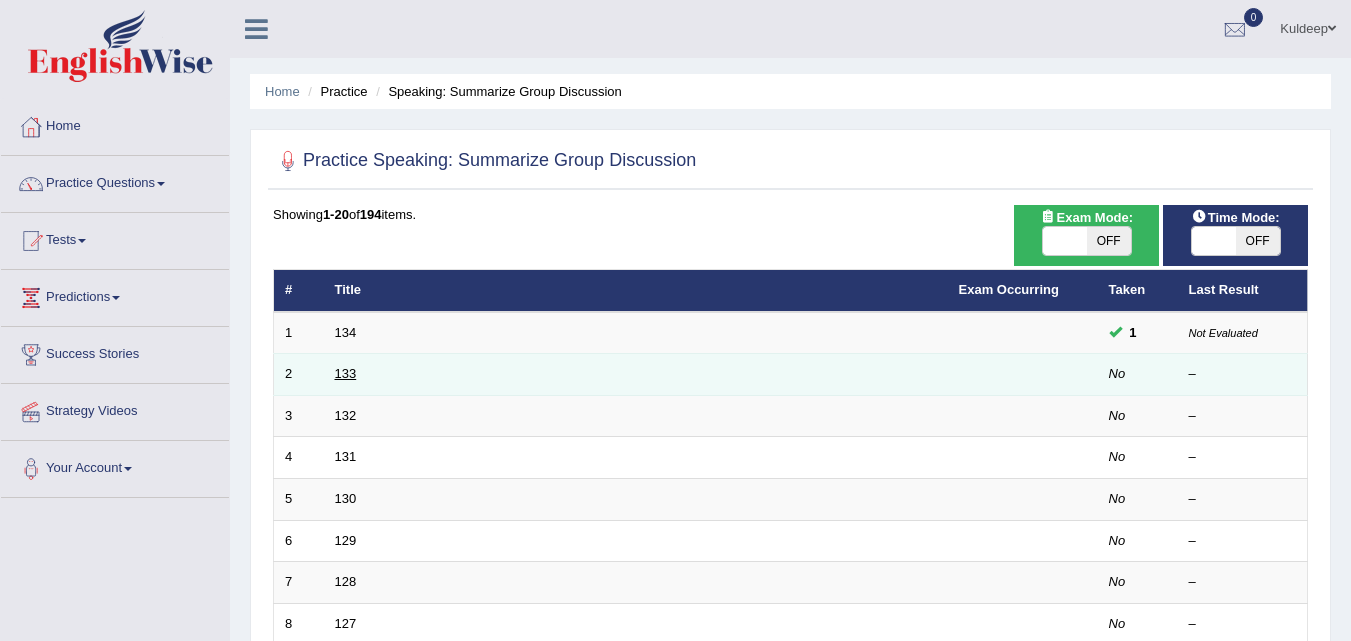 click on "133" at bounding box center [346, 373] 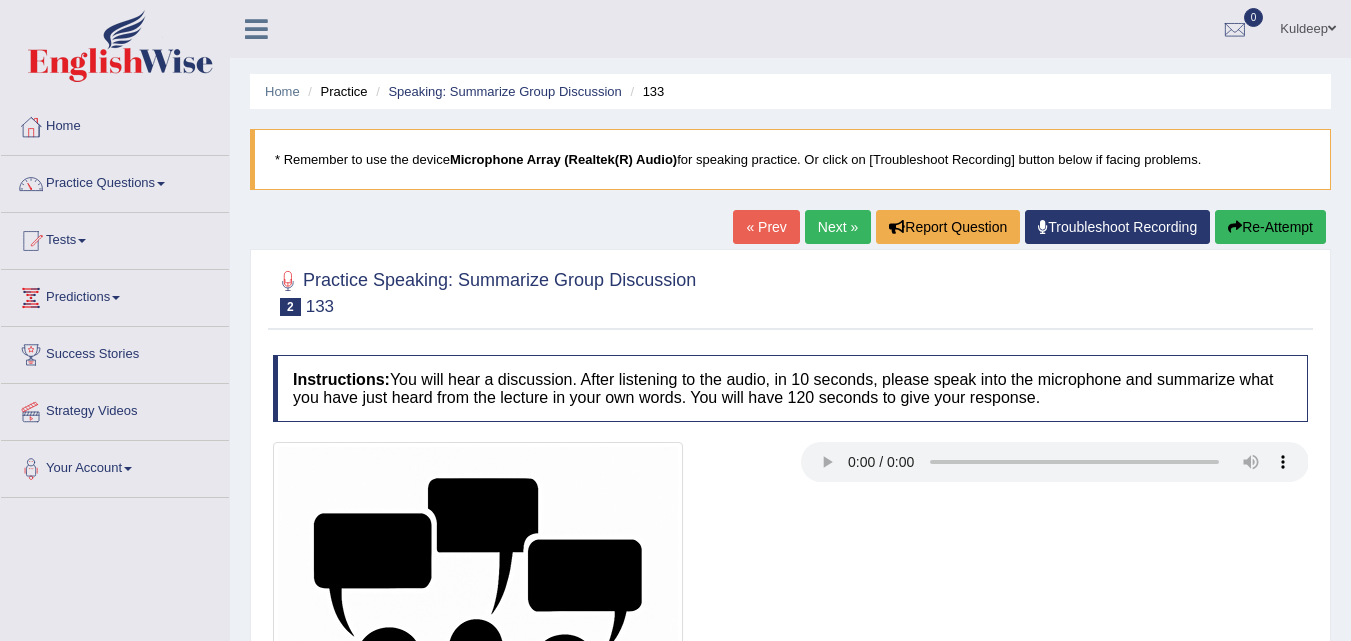 scroll, scrollTop: 409, scrollLeft: 0, axis: vertical 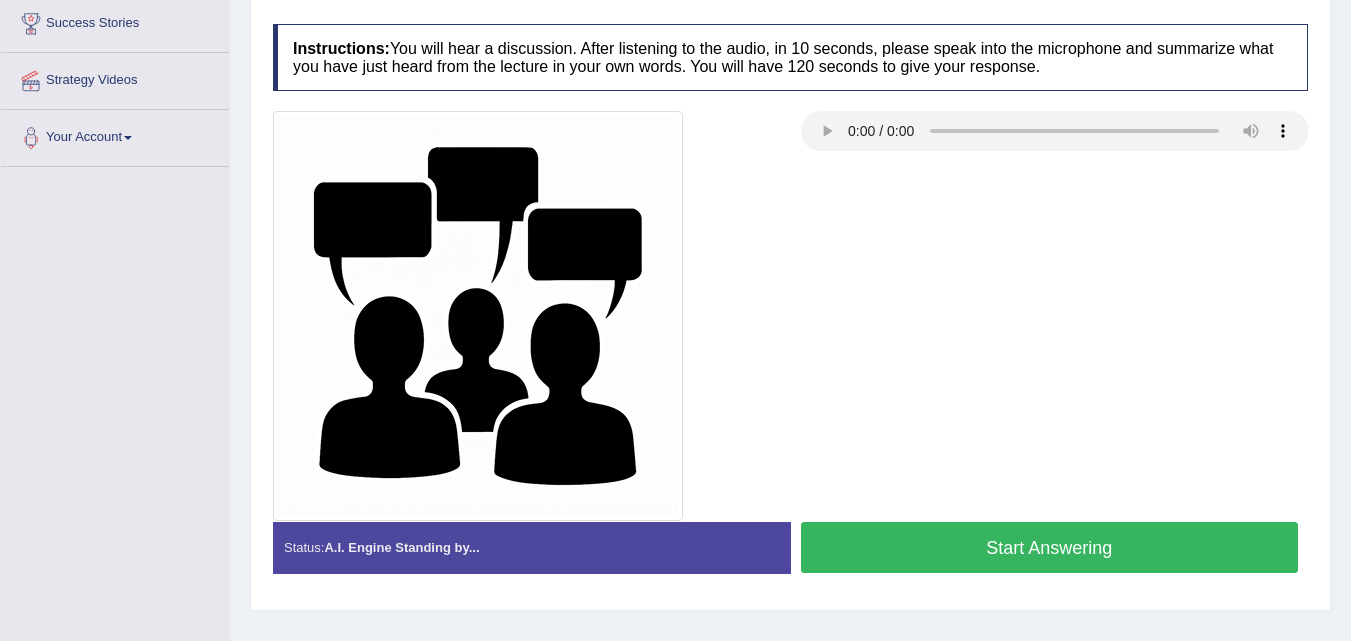 click on "Start Answering" at bounding box center (1050, 547) 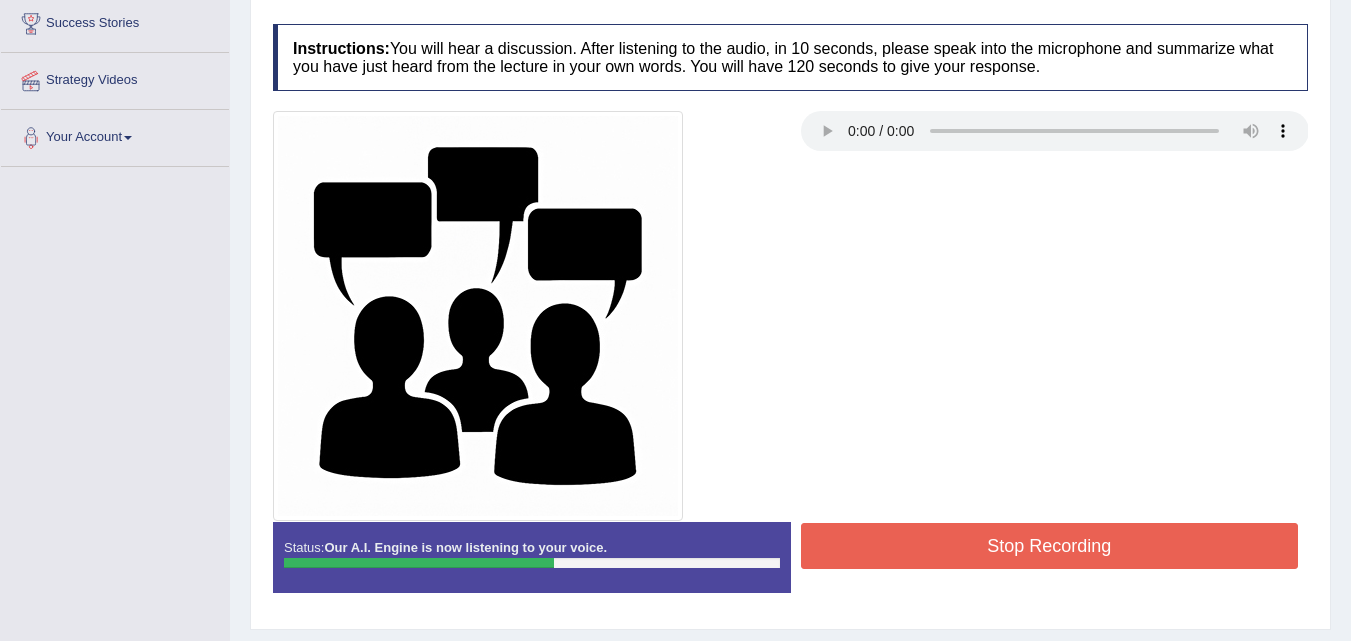 click on "Stop Recording" at bounding box center (1050, 546) 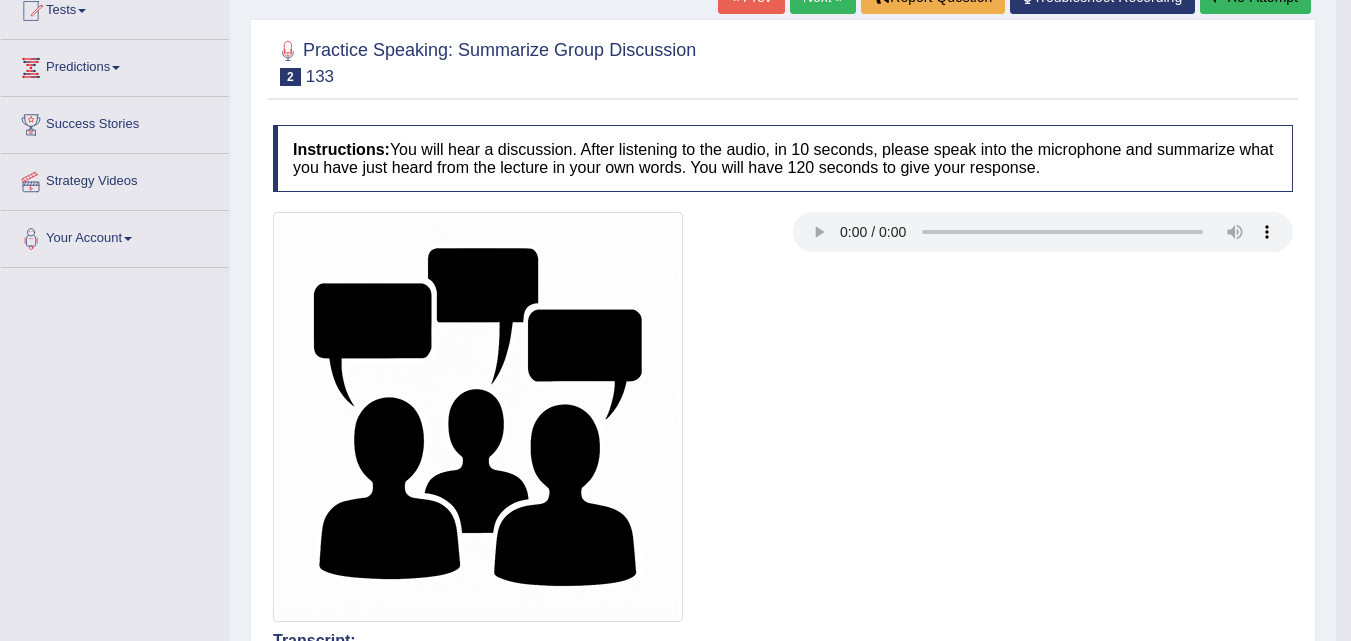 scroll, scrollTop: 0, scrollLeft: 0, axis: both 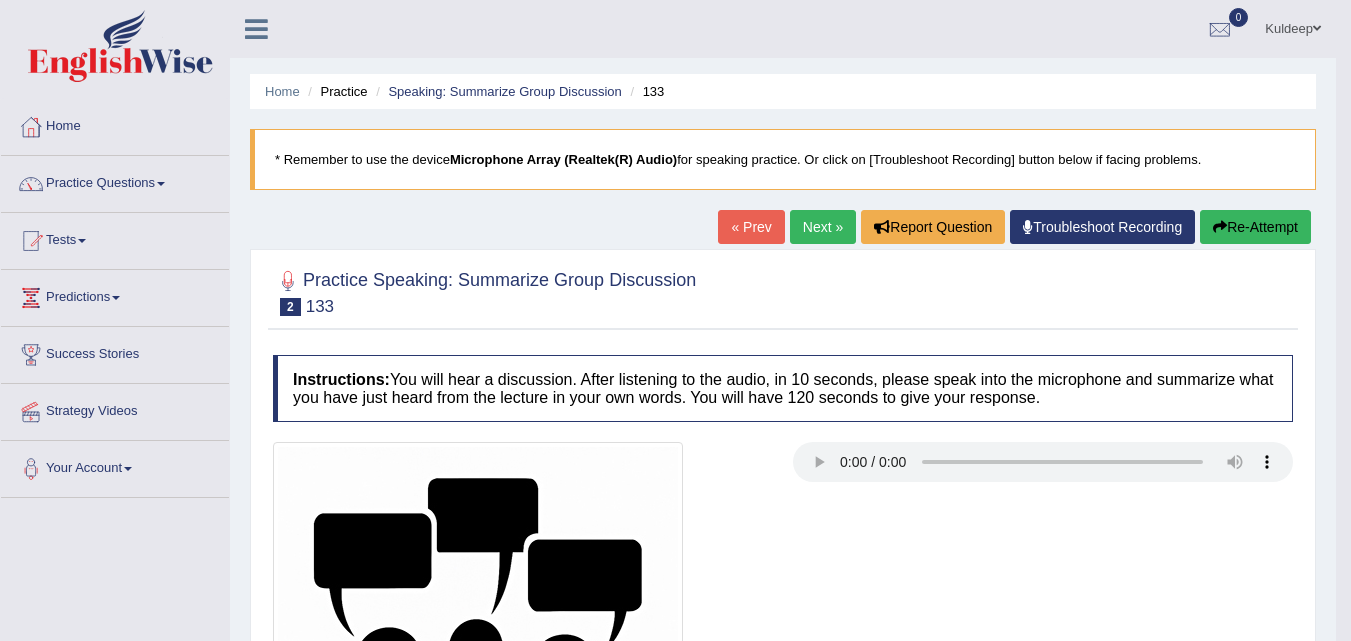 click on "Next »" at bounding box center (823, 227) 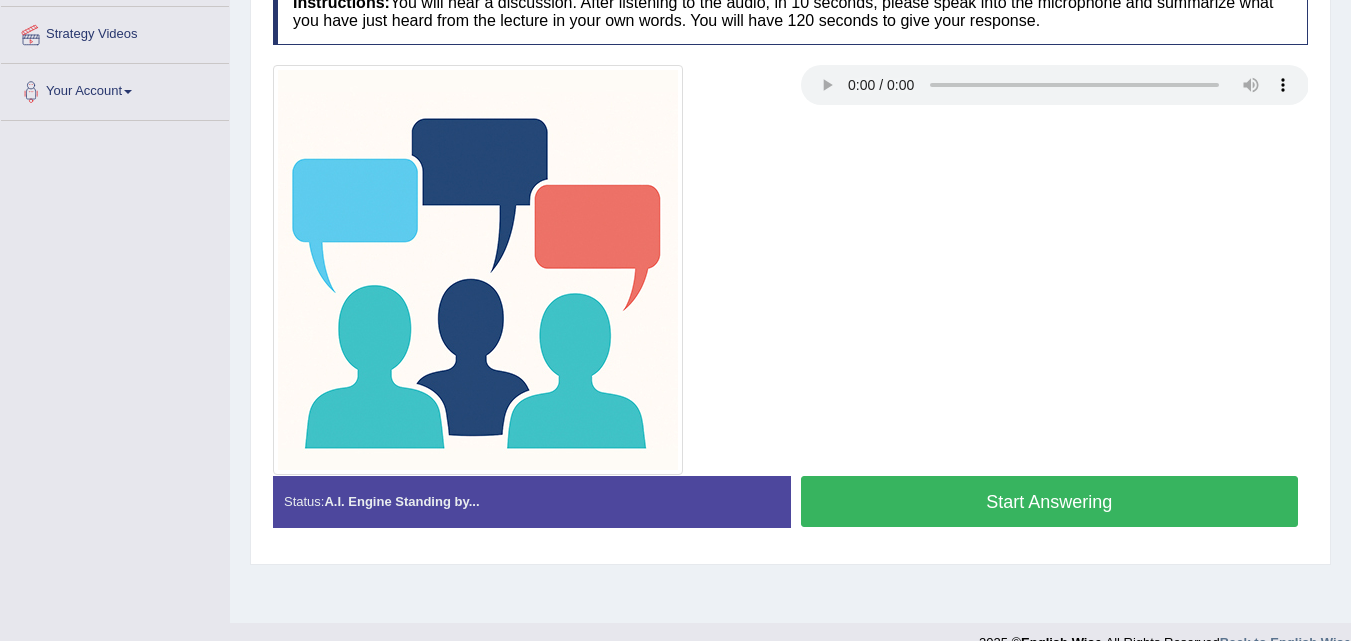 scroll, scrollTop: 377, scrollLeft: 0, axis: vertical 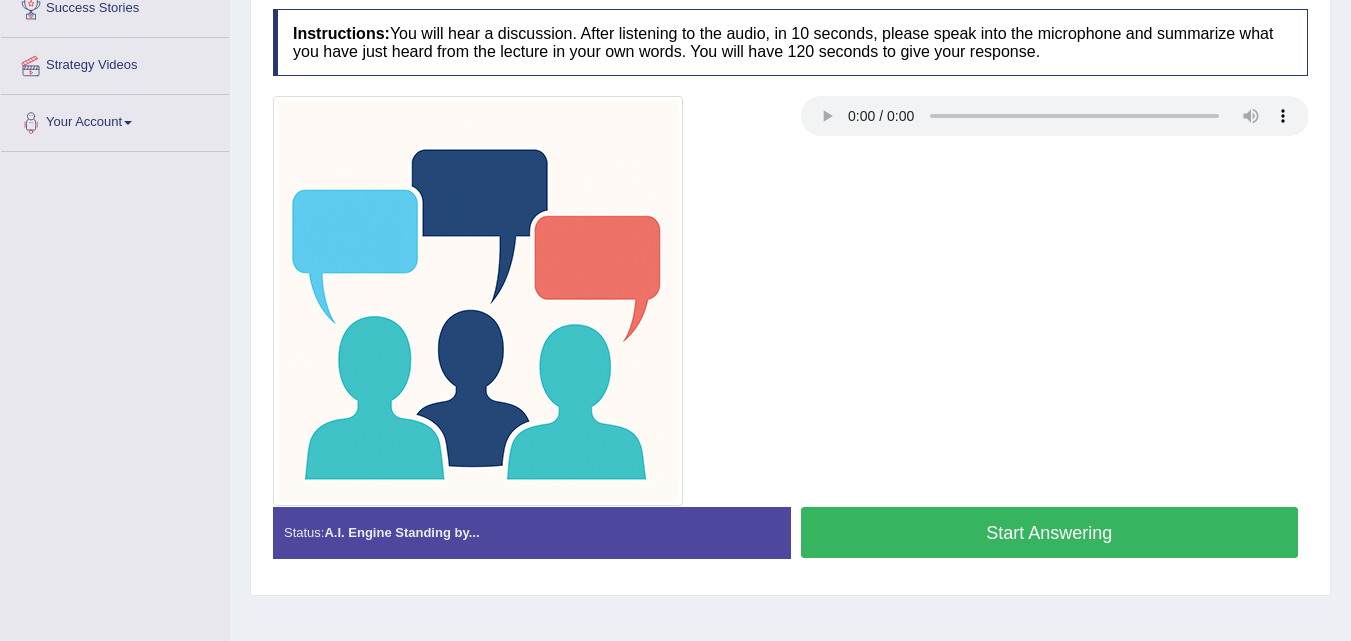 click on "Start Answering" at bounding box center [1050, 532] 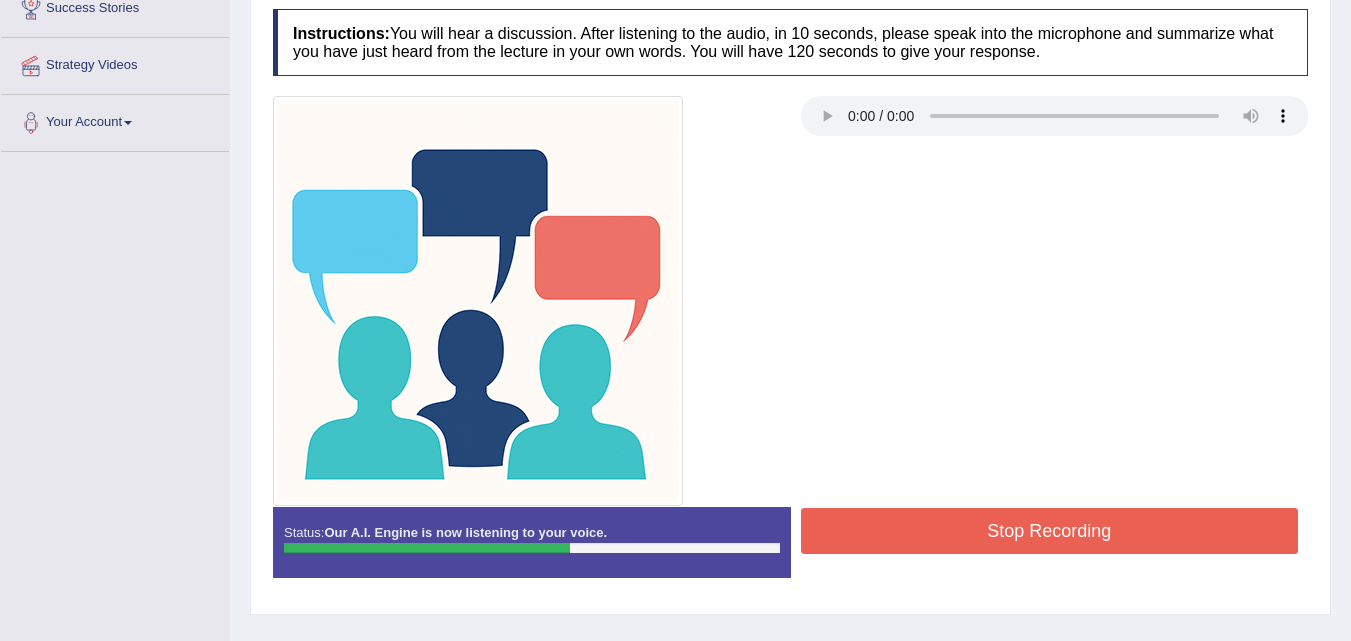 click on "Stop Recording" at bounding box center (1050, 531) 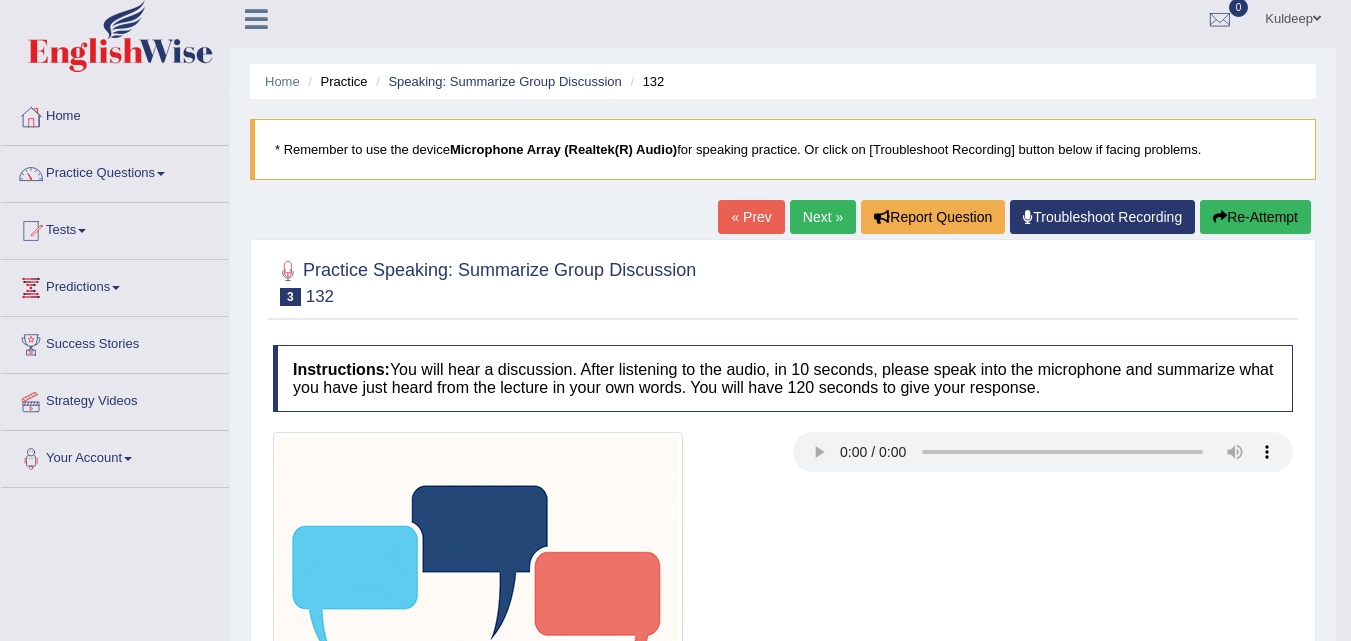 scroll, scrollTop: 0, scrollLeft: 0, axis: both 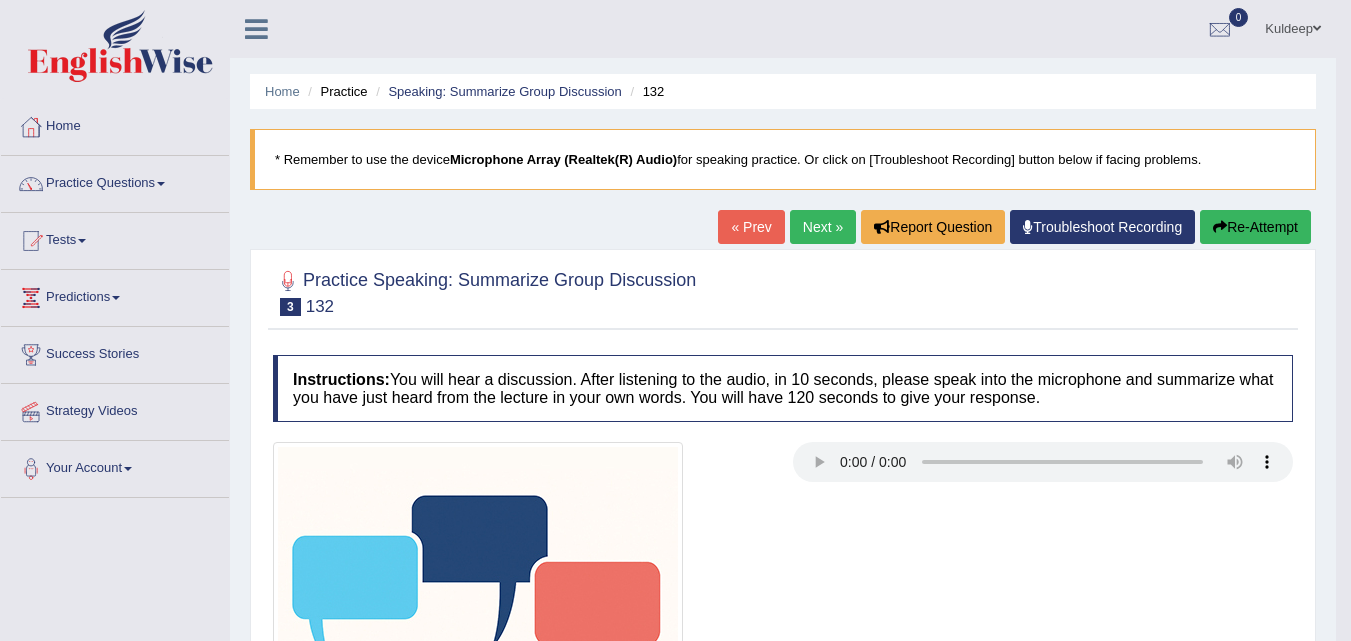click on "Next »" at bounding box center (823, 227) 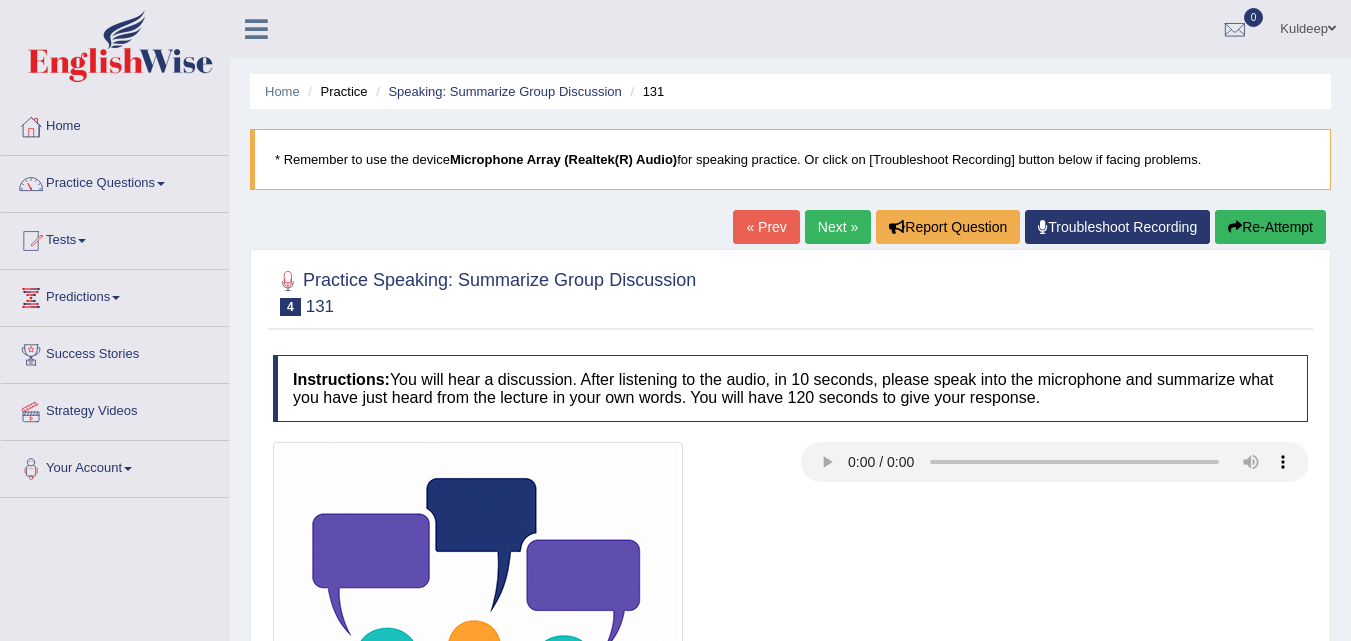 scroll, scrollTop: 0, scrollLeft: 0, axis: both 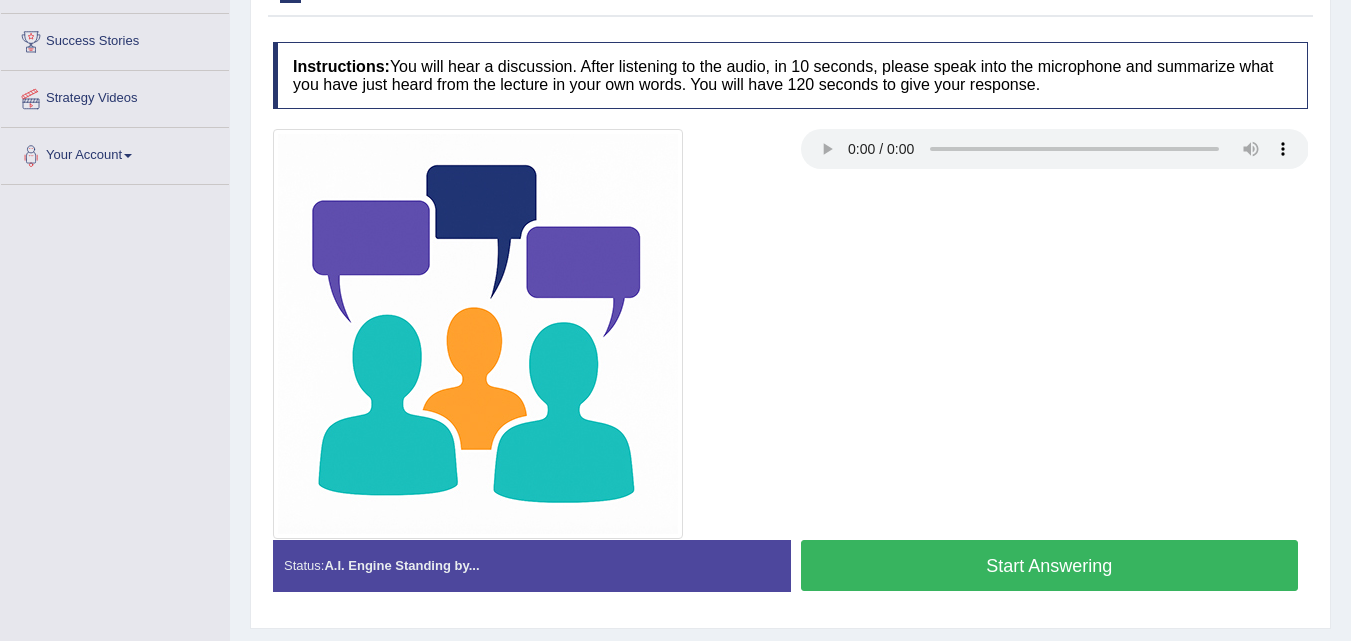 click on "Start Answering" at bounding box center [1050, 565] 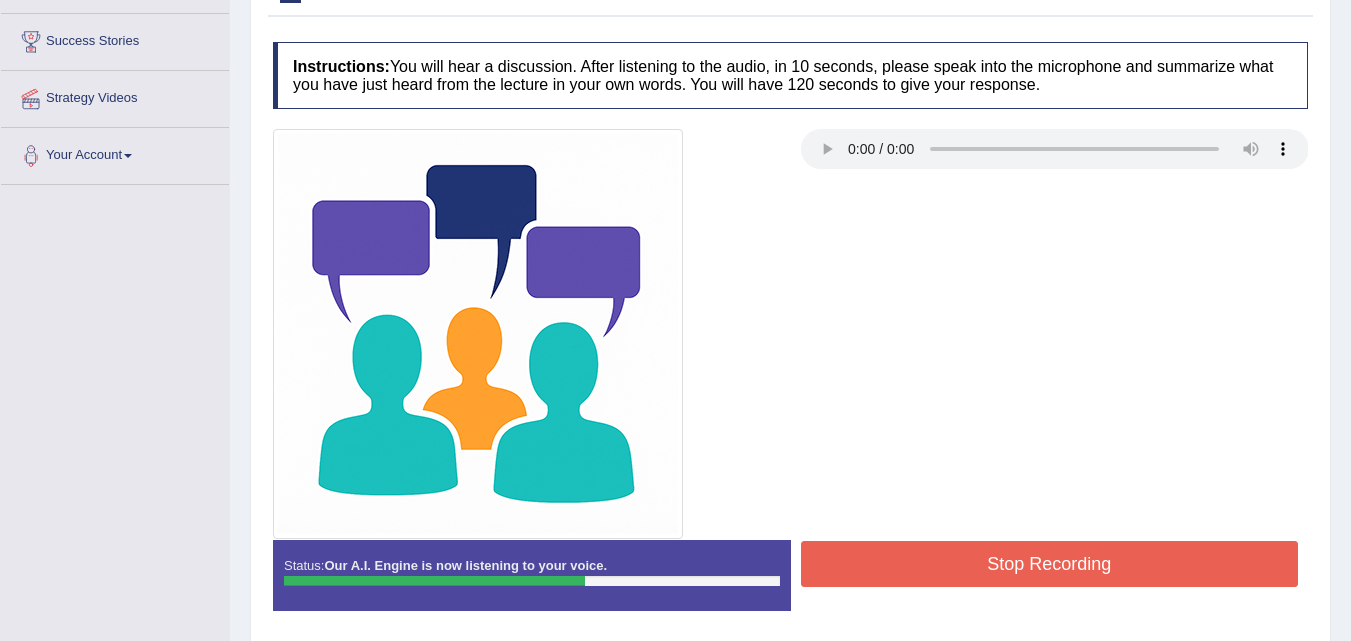 click on "Stop Recording" at bounding box center (1050, 564) 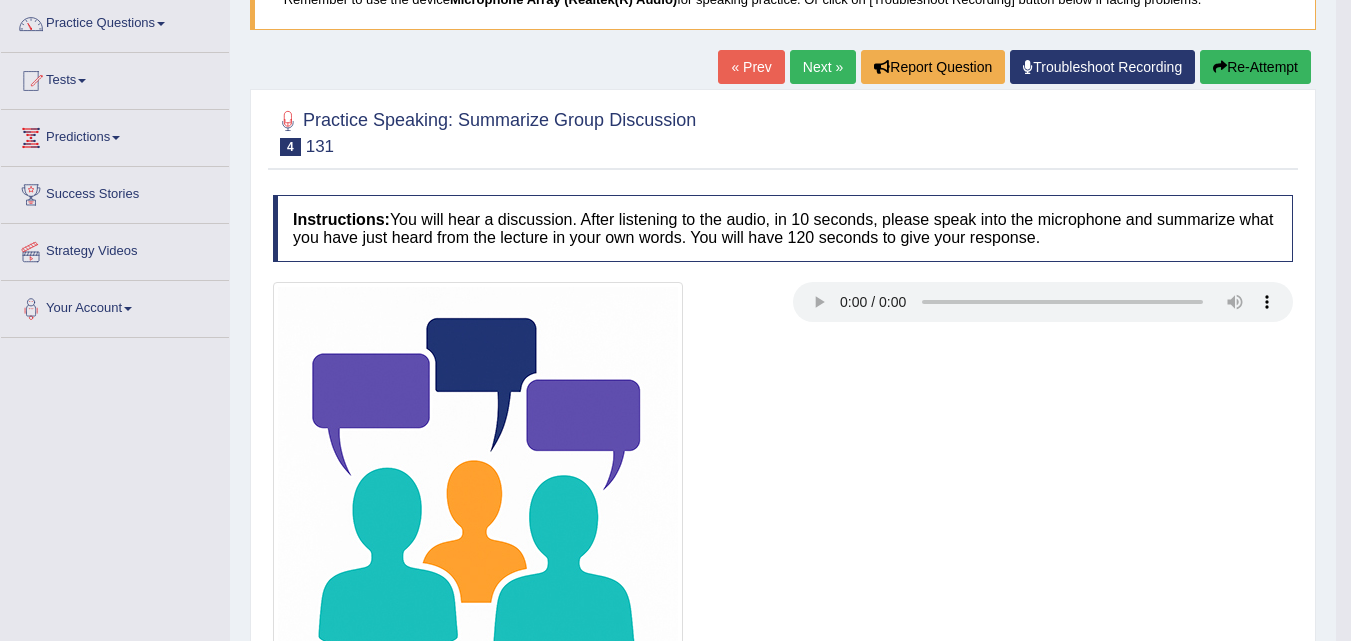 scroll, scrollTop: 0, scrollLeft: 0, axis: both 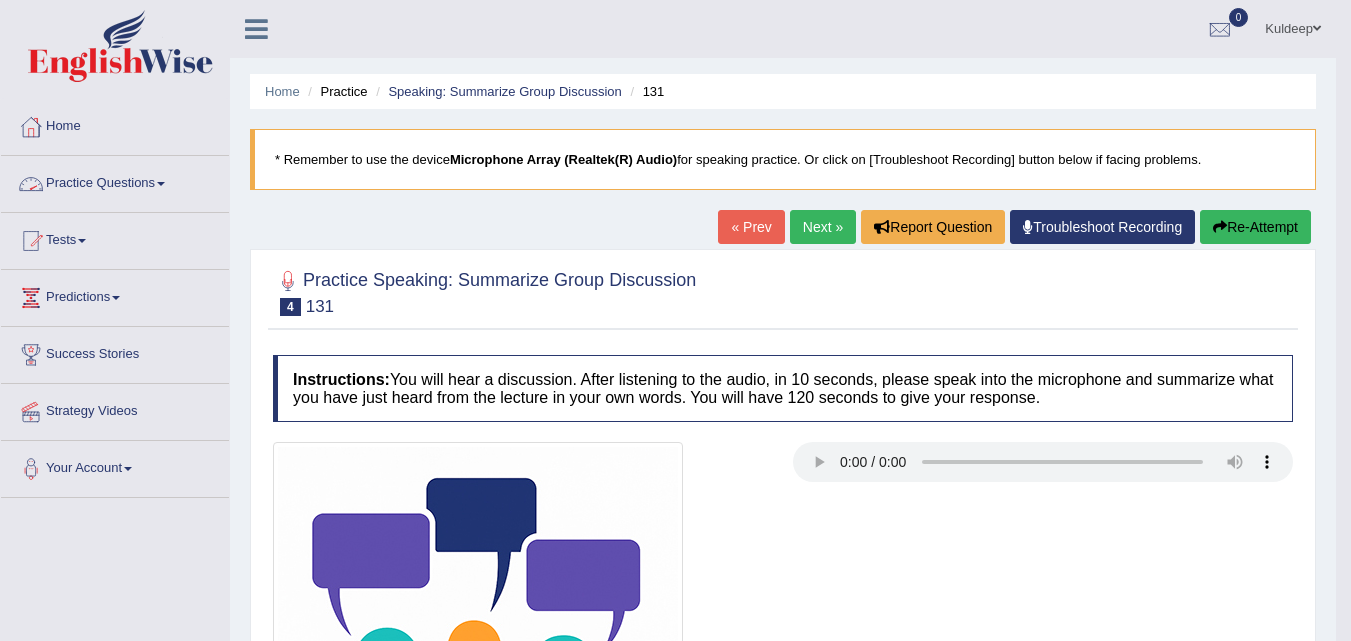 click at bounding box center [161, 184] 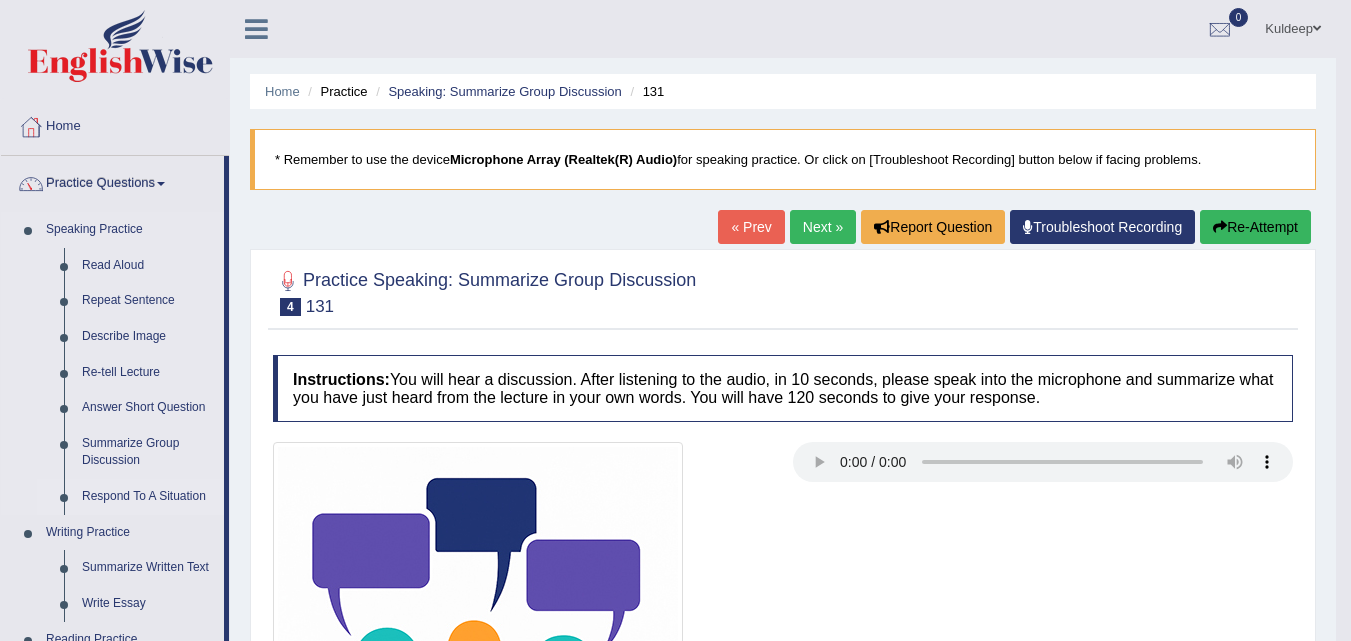 click on "Respond To A Situation" at bounding box center [148, 497] 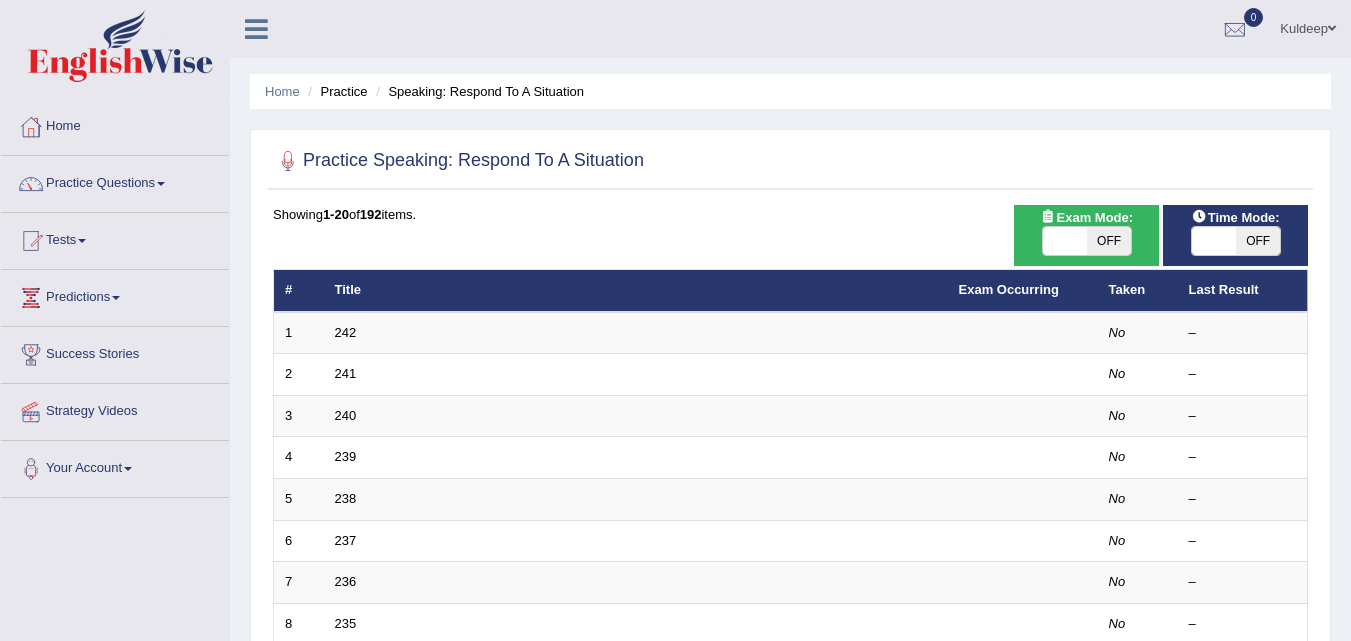 scroll, scrollTop: 0, scrollLeft: 0, axis: both 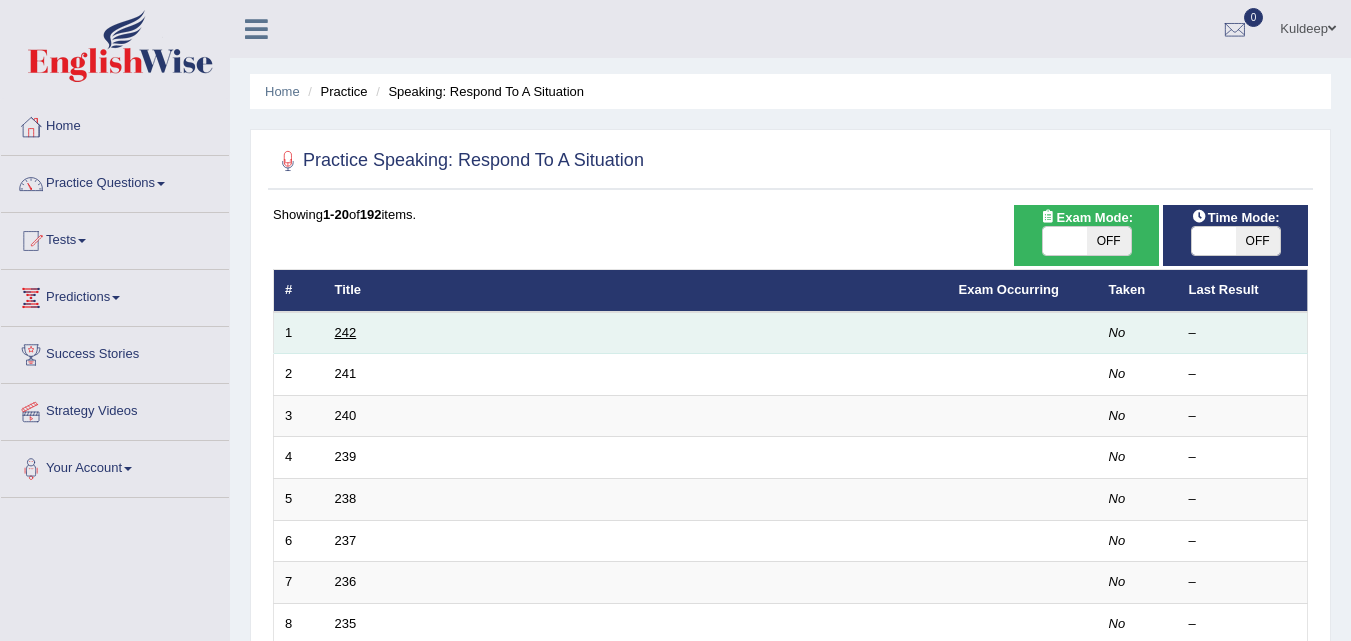 click on "242" at bounding box center (346, 332) 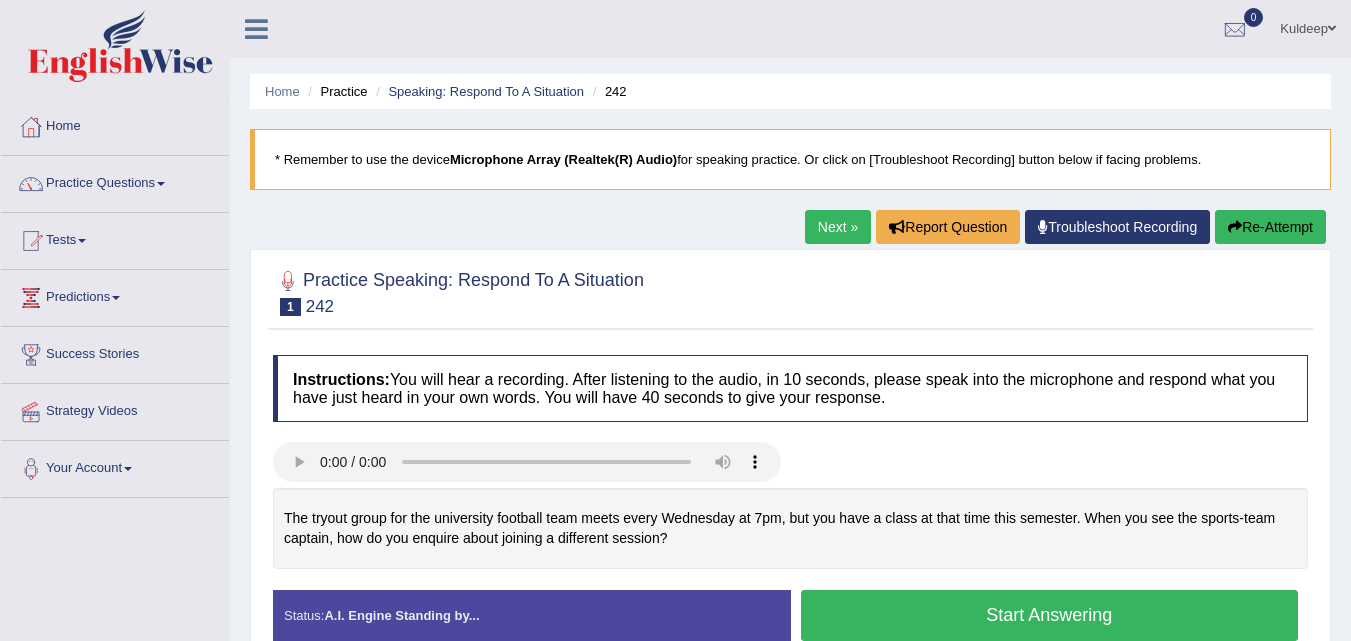 scroll, scrollTop: 0, scrollLeft: 0, axis: both 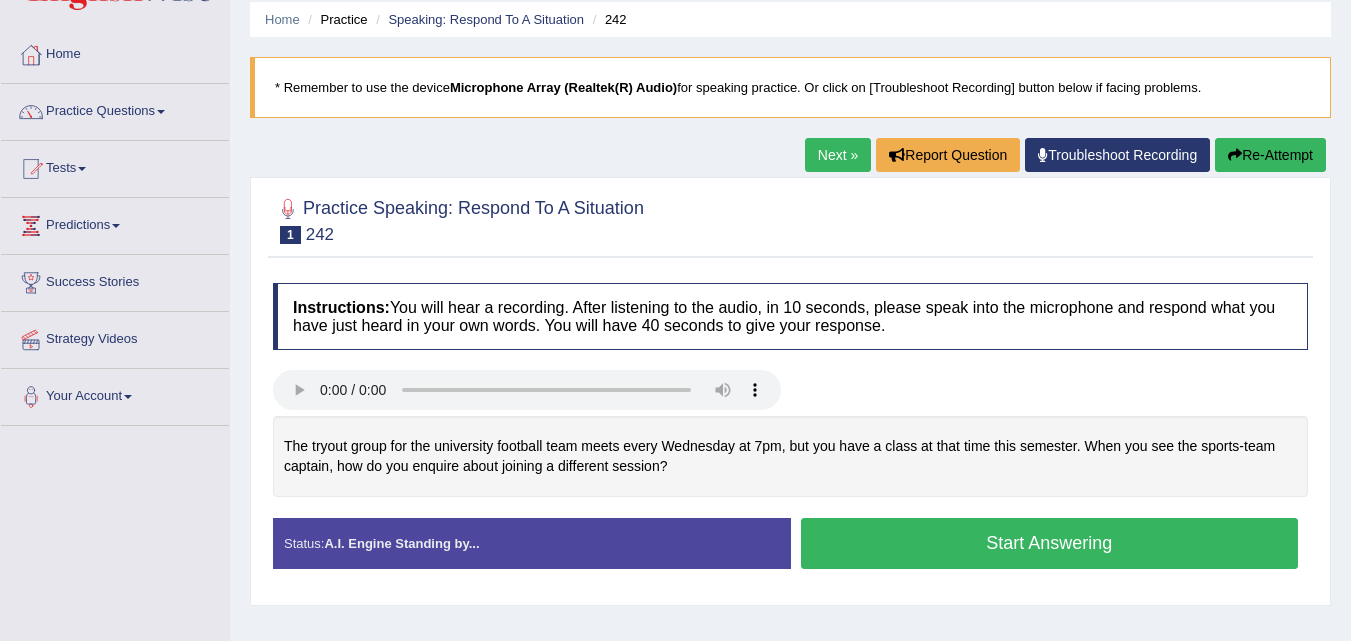 click on "Start Answering" at bounding box center [1050, 543] 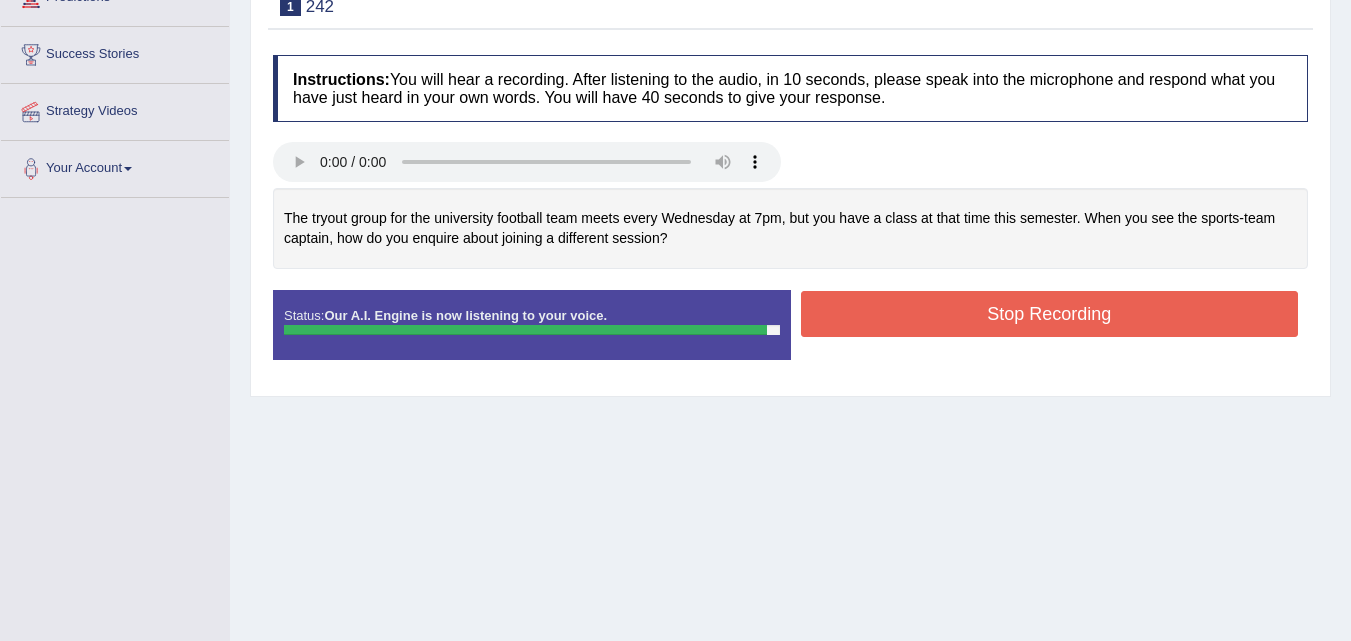 scroll, scrollTop: 285, scrollLeft: 0, axis: vertical 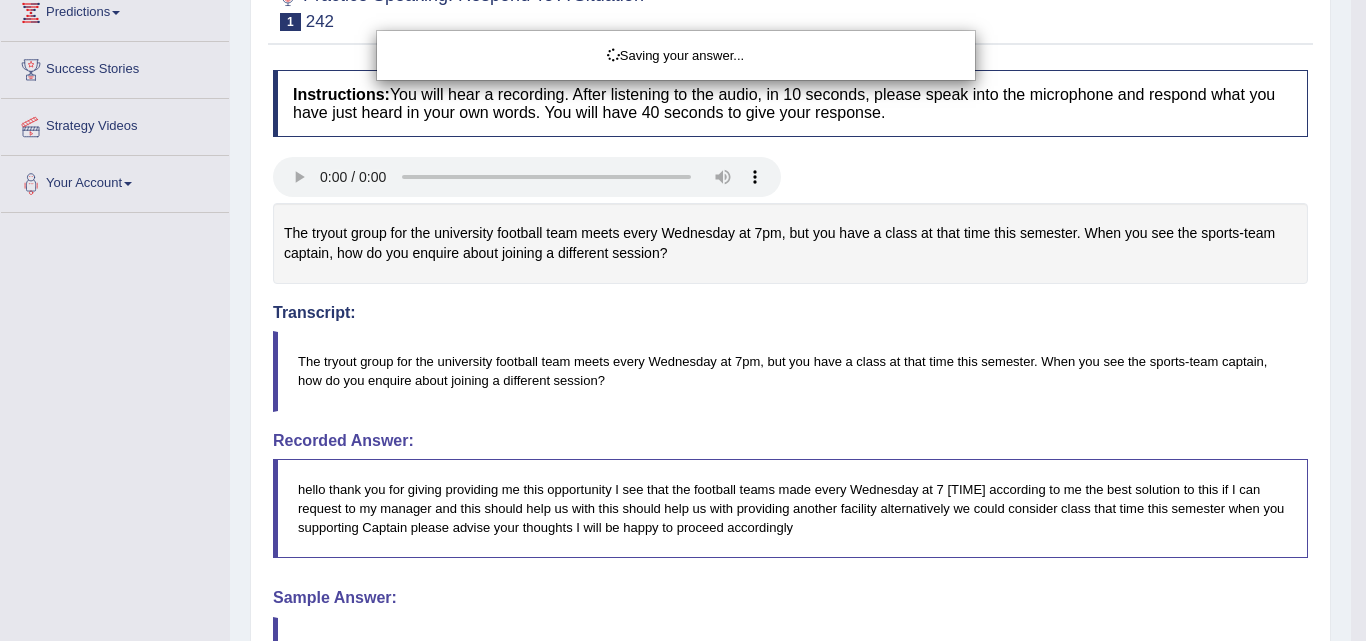click on "Toggle navigation
Home
Practice Questions   Speaking Practice Read Aloud
Repeat Sentence
Describe Image
Re-tell Lecture
Answer Short Question
Summarize Group Discussion
Respond To A Situation
Writing Practice  Summarize Written Text
Write Essay
Reading Practice  Reading & Writing: Fill In The Blanks
Choose Multiple Answers
Re-order Paragraphs
Fill In The Blanks
Choose Single Answer
Listening Practice  Summarize Spoken Text
Highlight Incorrect Words
Highlight Correct Summary
Select Missing Word
Choose Single Answer
Choose Multiple Answers
Fill In The Blanks
Write From Dictation
Pronunciation
Tests  Take Practice Sectional Test" at bounding box center (683, 35) 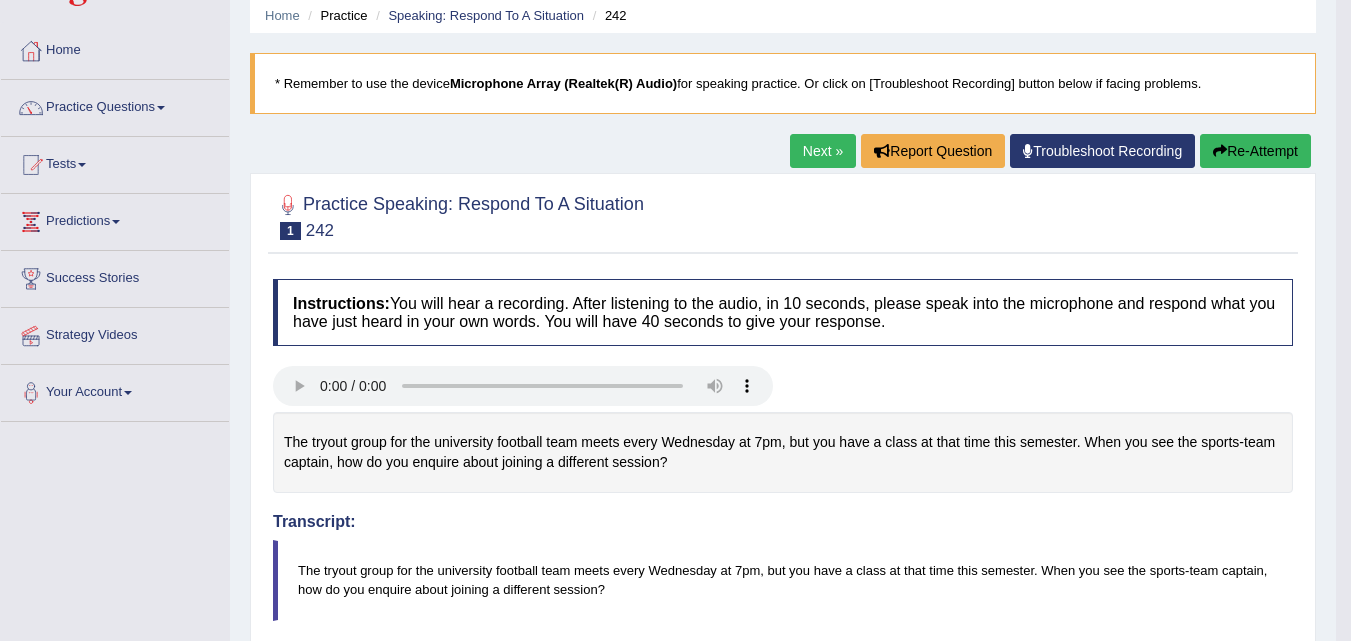 scroll, scrollTop: 0, scrollLeft: 0, axis: both 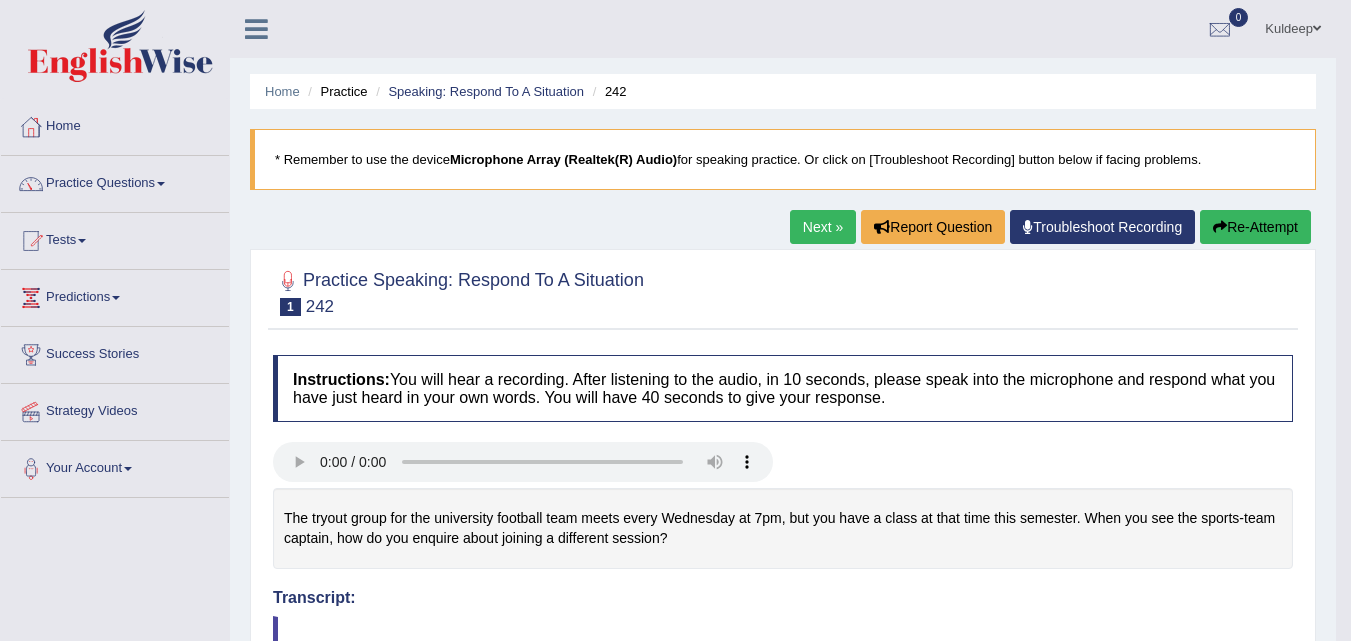 click on "Next »" at bounding box center (823, 227) 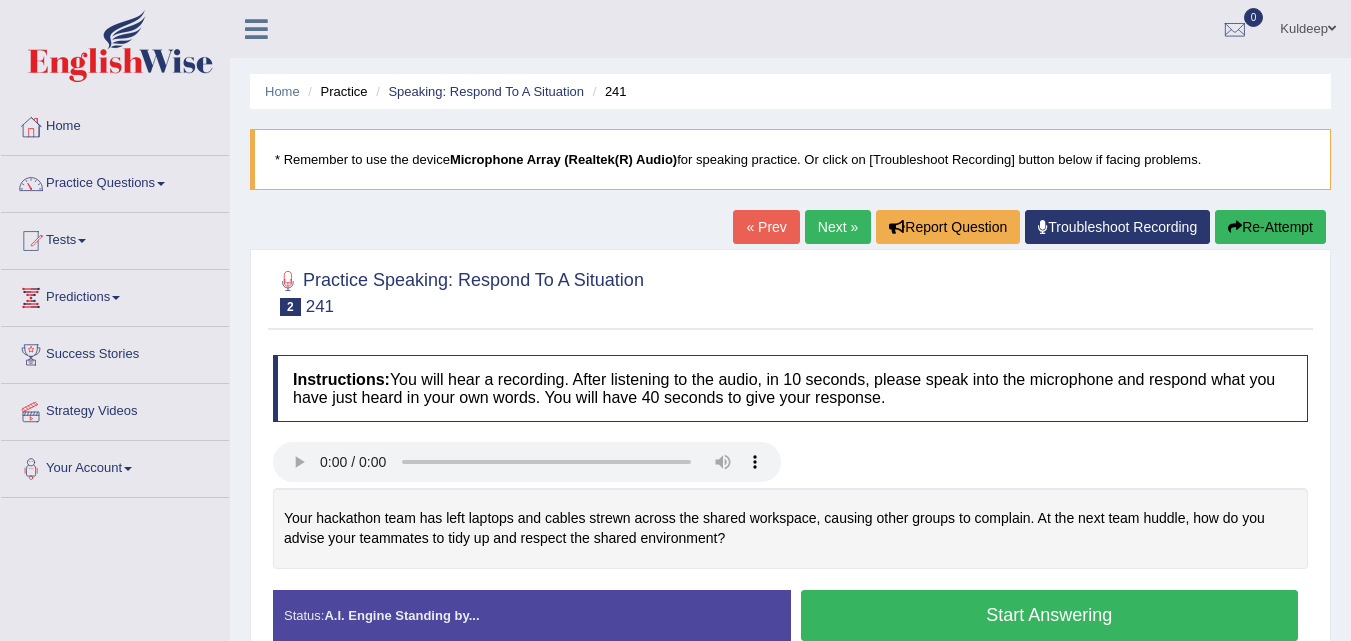 scroll, scrollTop: 0, scrollLeft: 0, axis: both 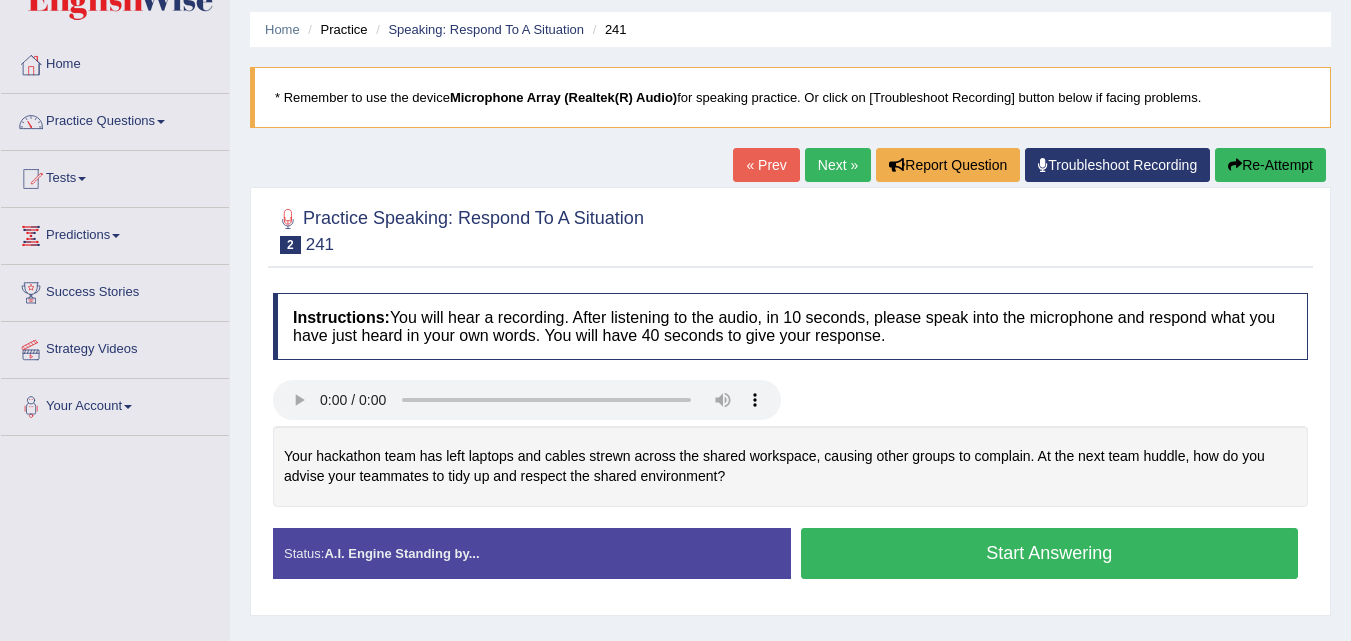 click on "Start Answering" at bounding box center [1050, 553] 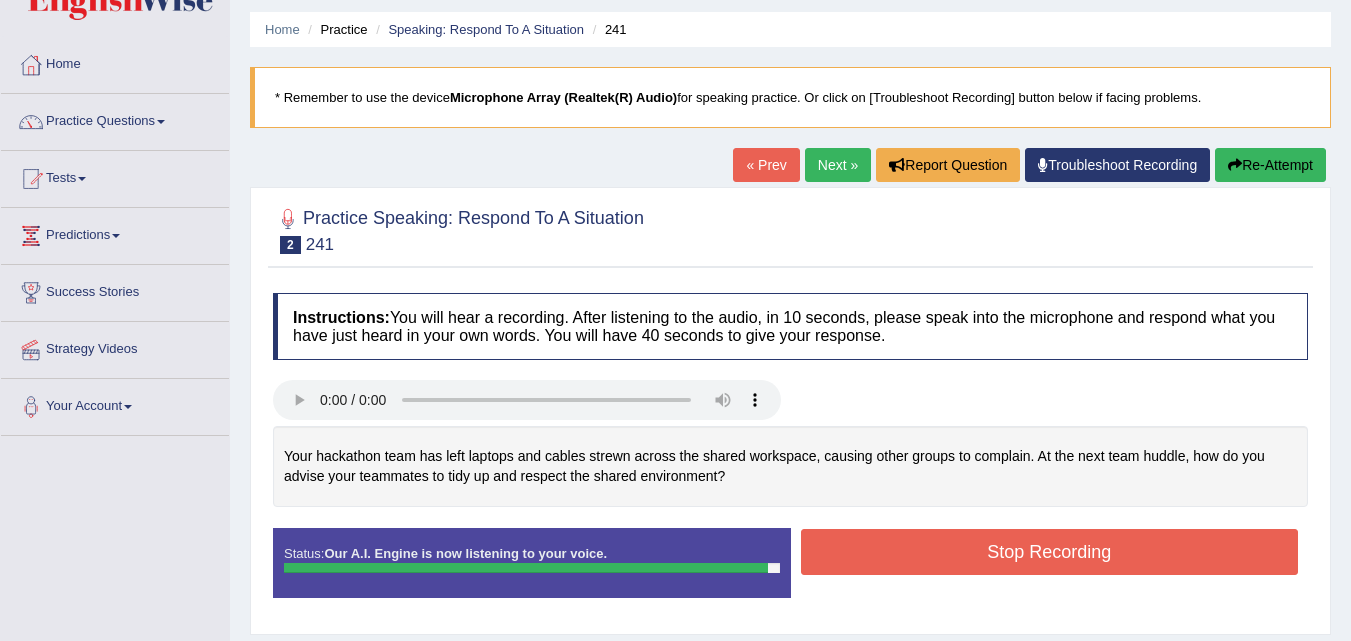 click on "Stop Recording" at bounding box center (1050, 552) 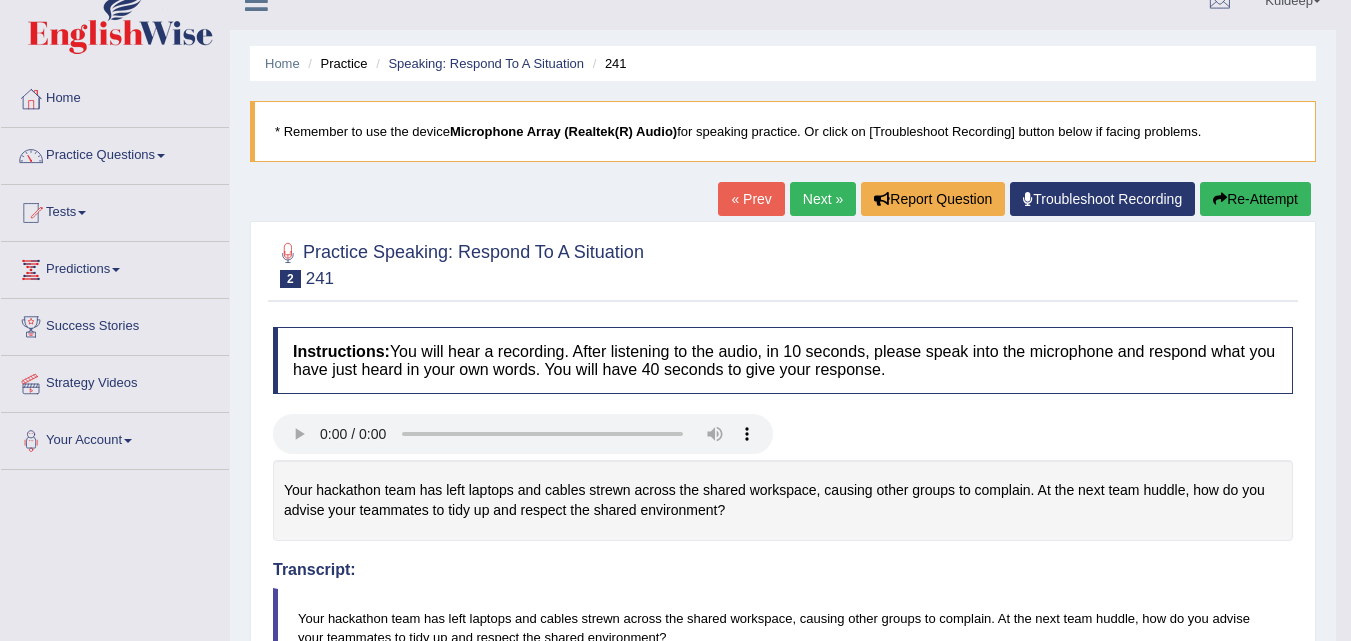 scroll, scrollTop: 0, scrollLeft: 0, axis: both 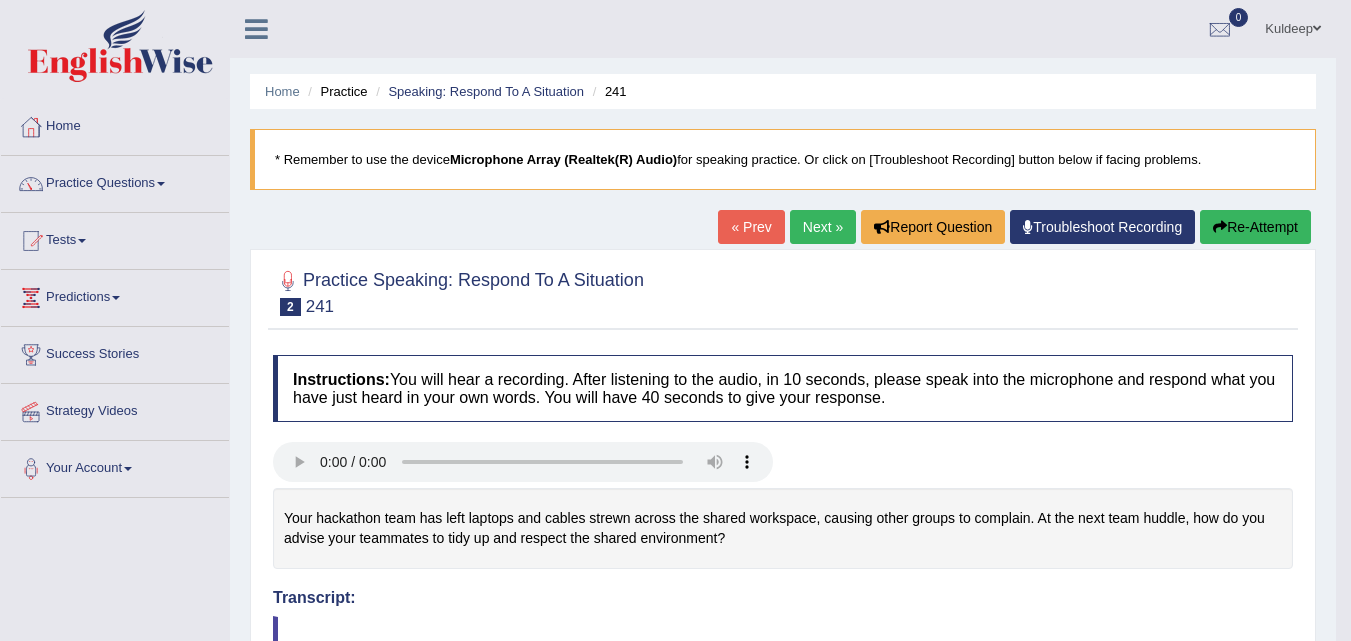 click on "Next »" at bounding box center (823, 227) 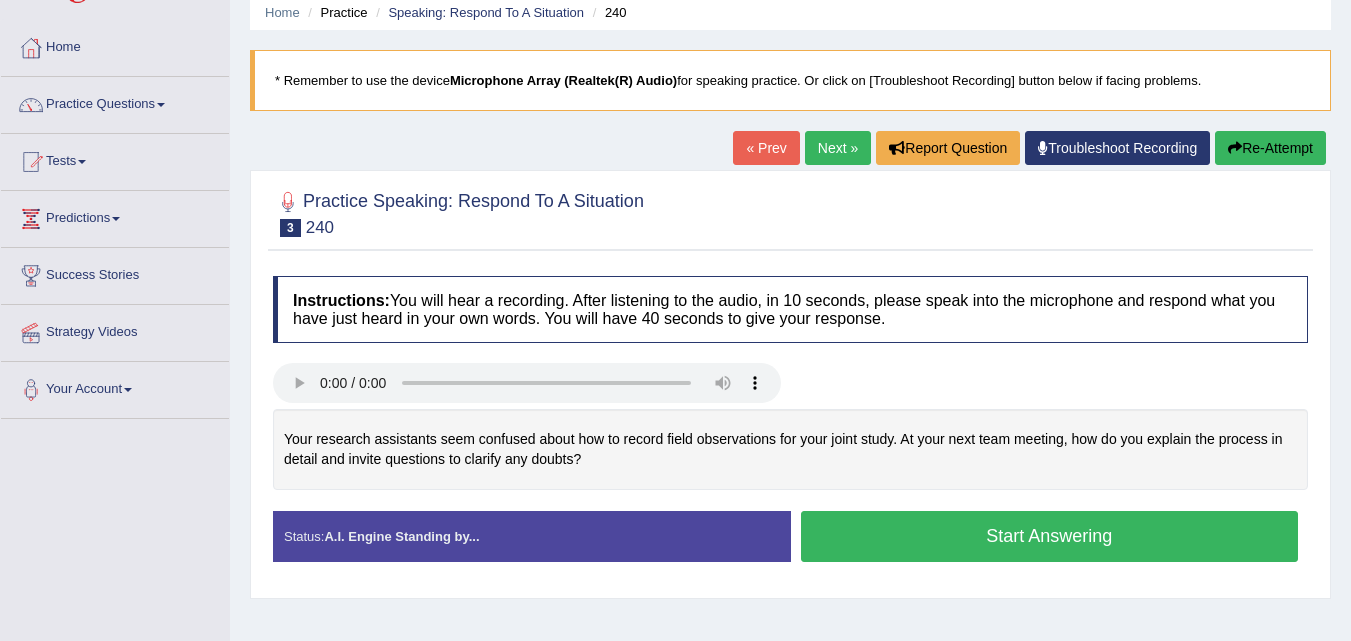 scroll, scrollTop: 79, scrollLeft: 0, axis: vertical 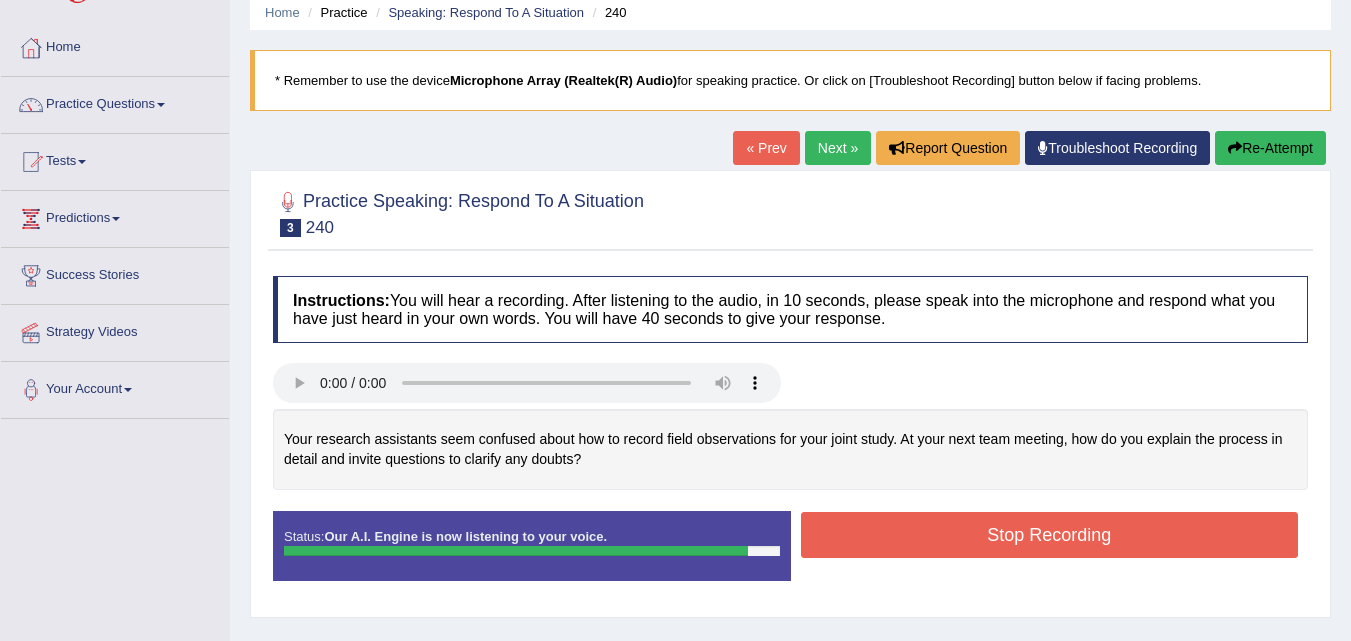 click on "Stop Recording" at bounding box center (1050, 535) 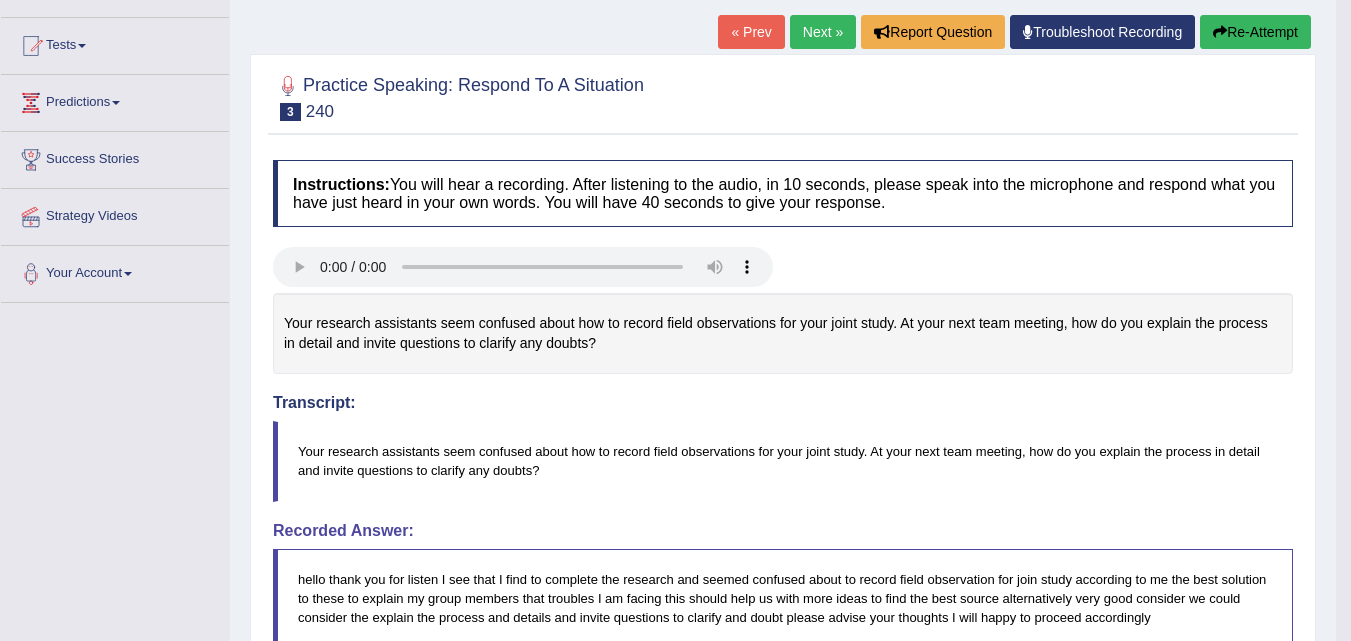scroll, scrollTop: 189, scrollLeft: 0, axis: vertical 